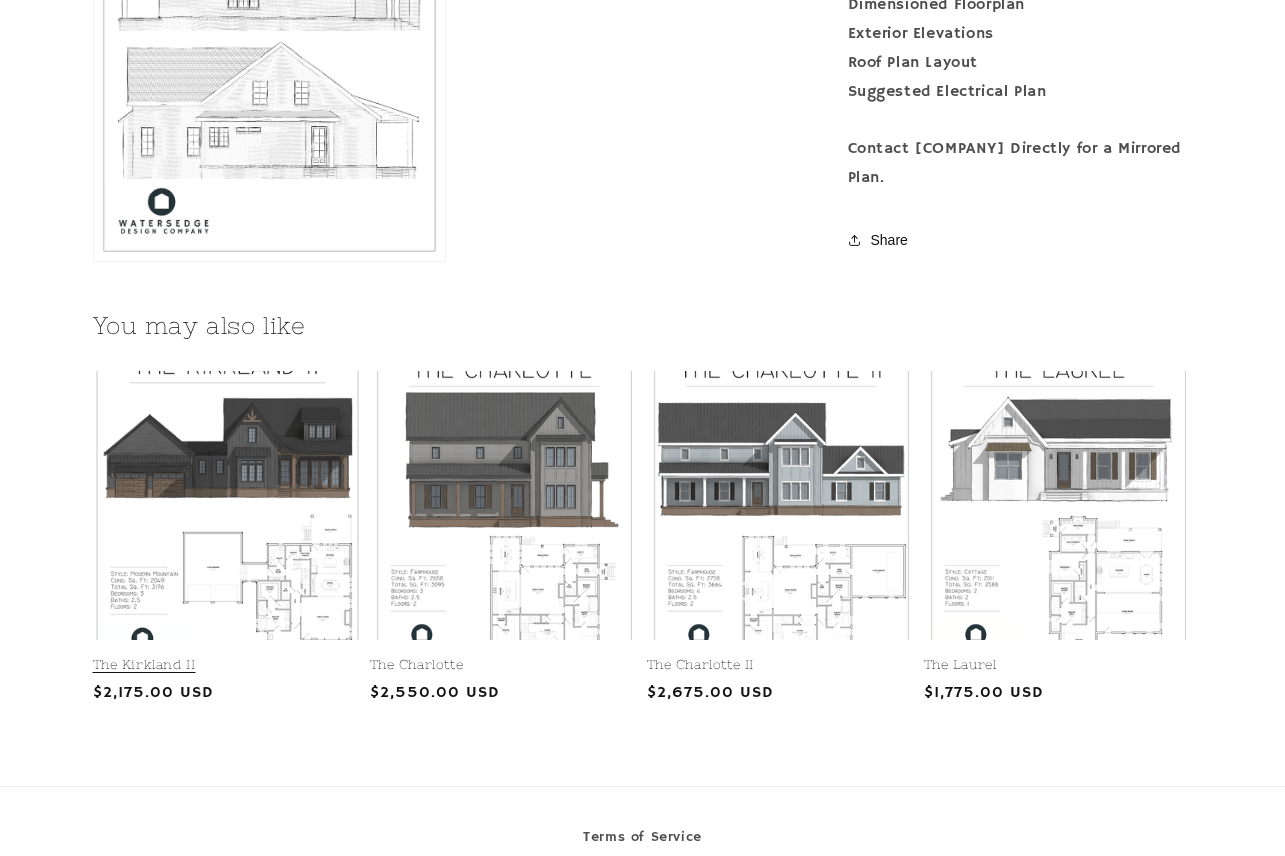 scroll, scrollTop: 2291, scrollLeft: 0, axis: vertical 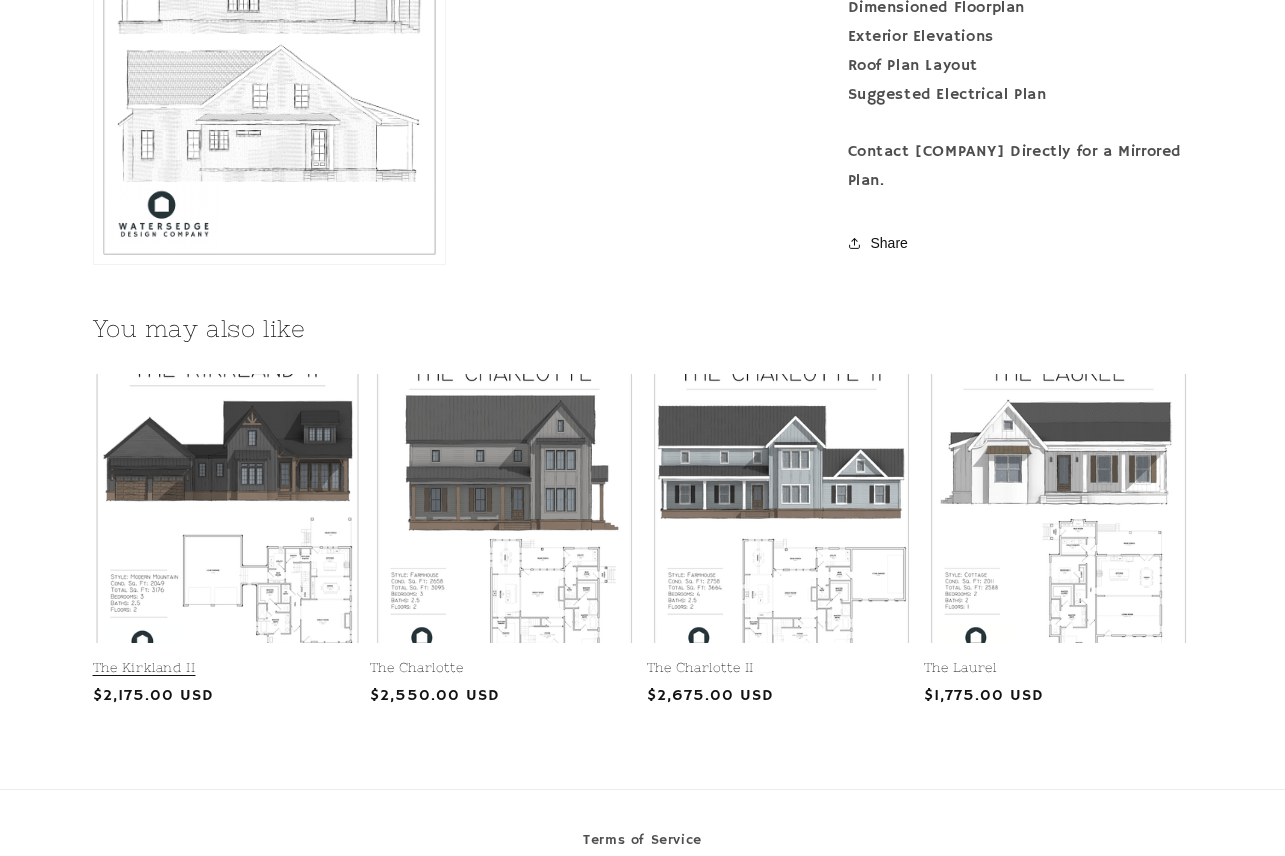 click on "The Kirkland II" at bounding box center (227, 668) 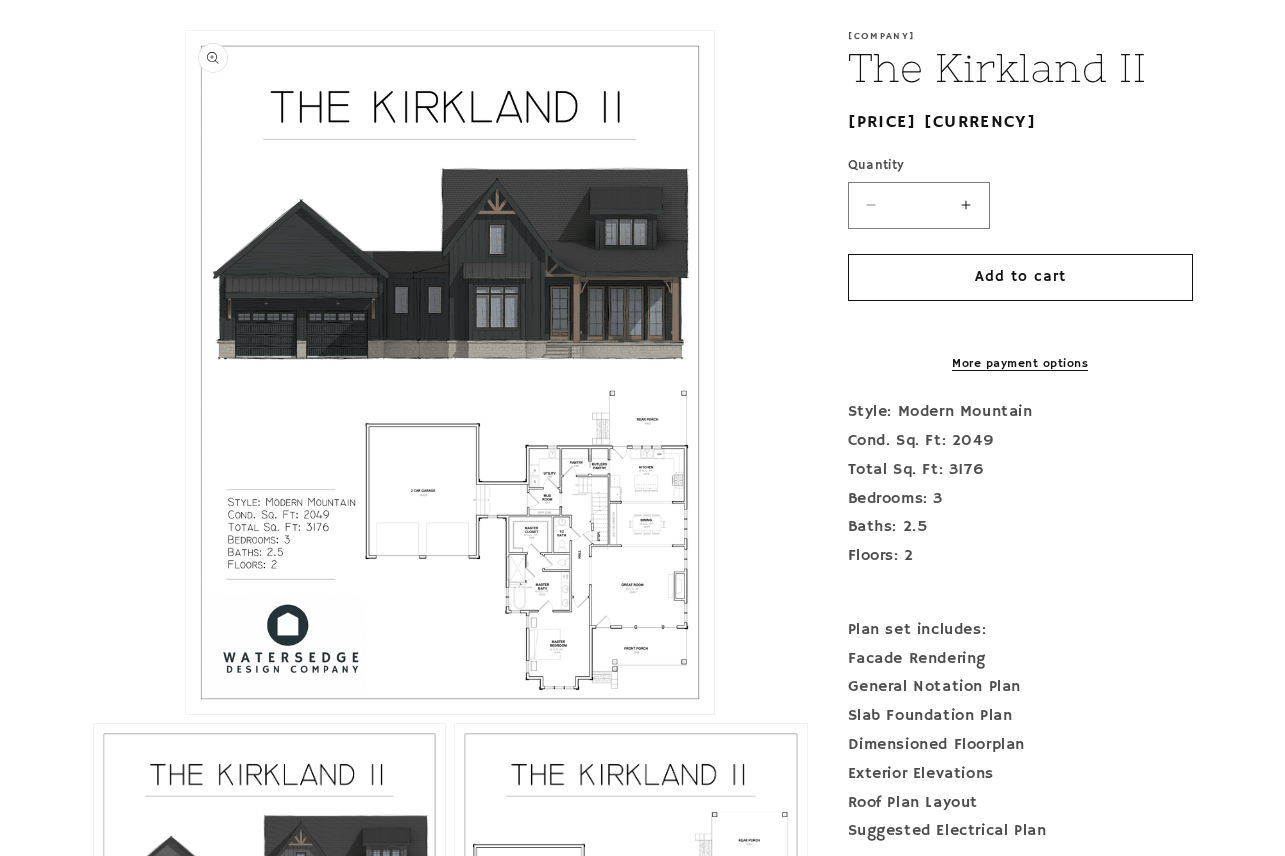 scroll, scrollTop: 431, scrollLeft: 0, axis: vertical 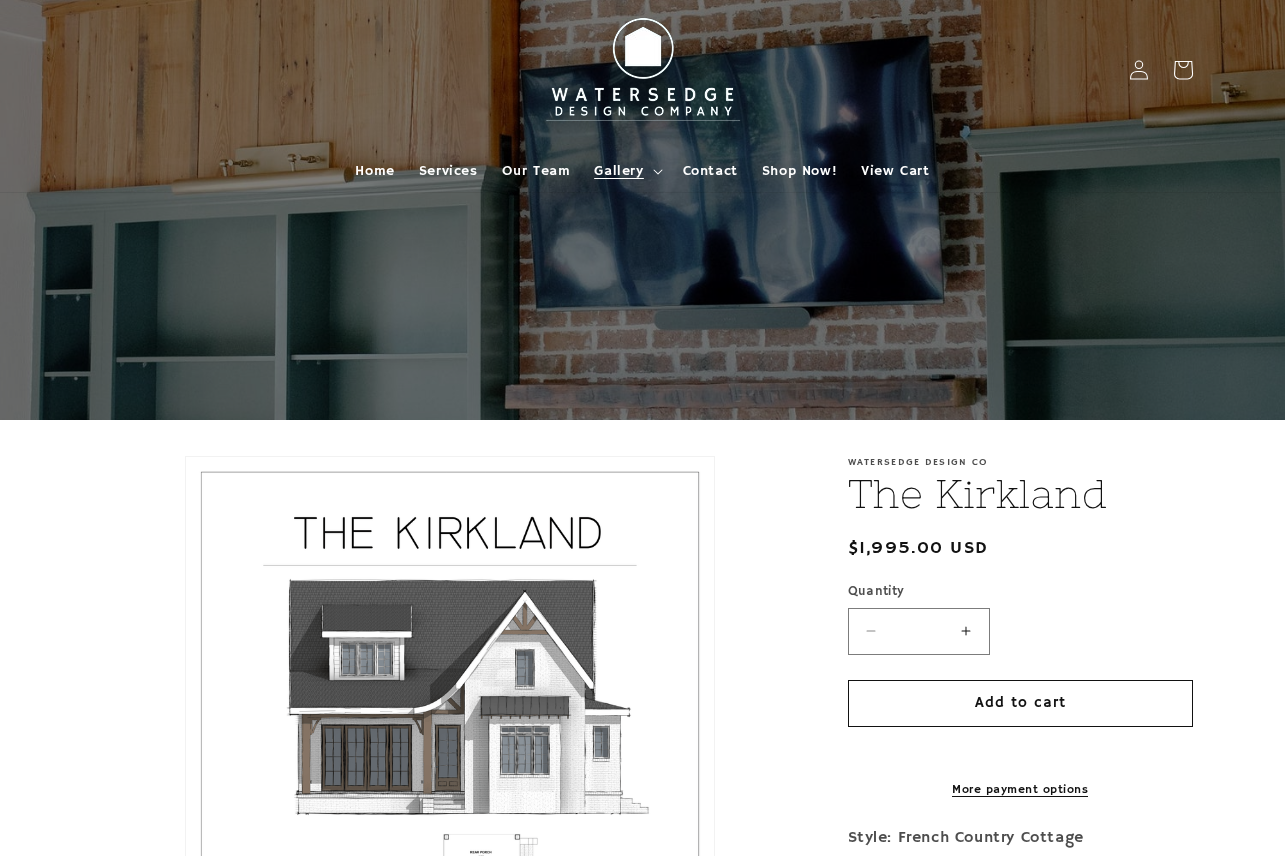 click on "Gallery" at bounding box center [618, 171] 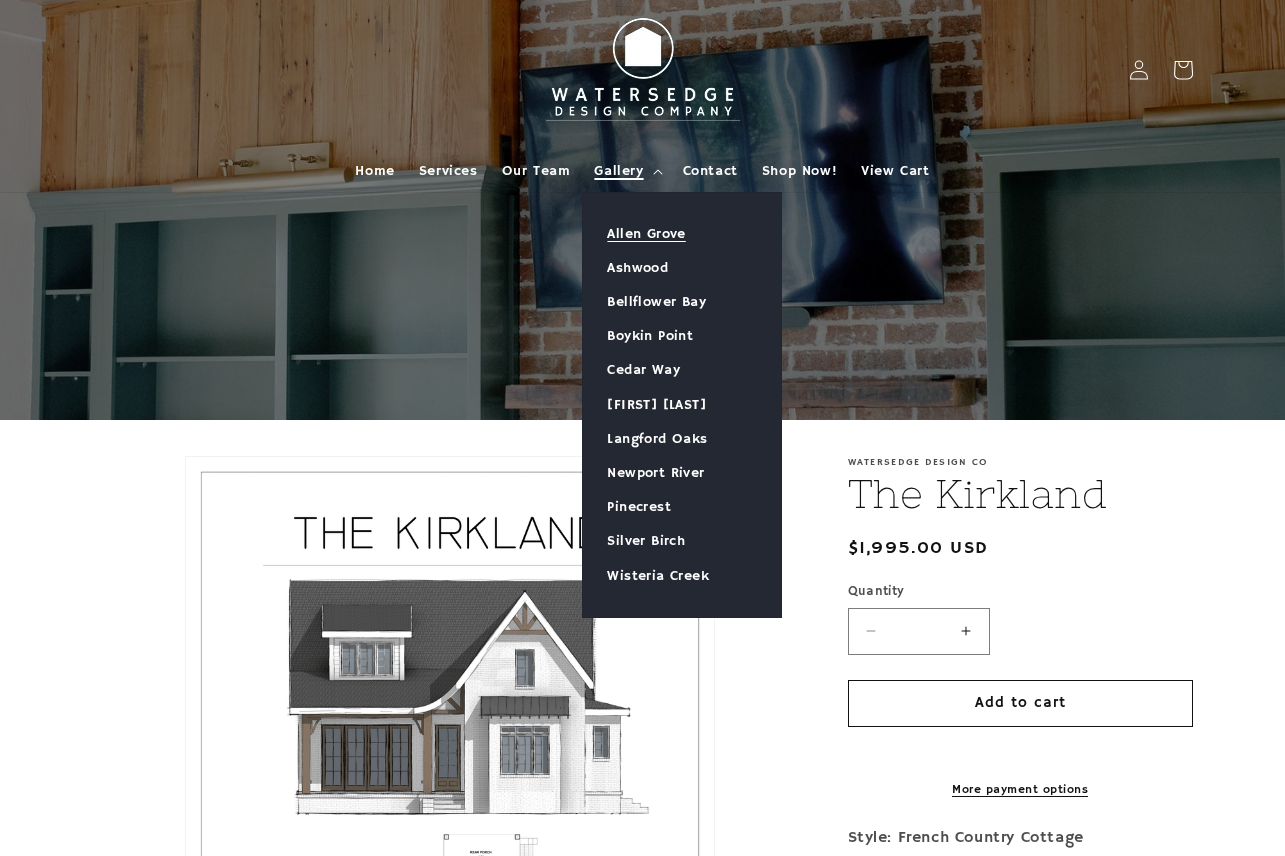 scroll, scrollTop: 4, scrollLeft: 0, axis: vertical 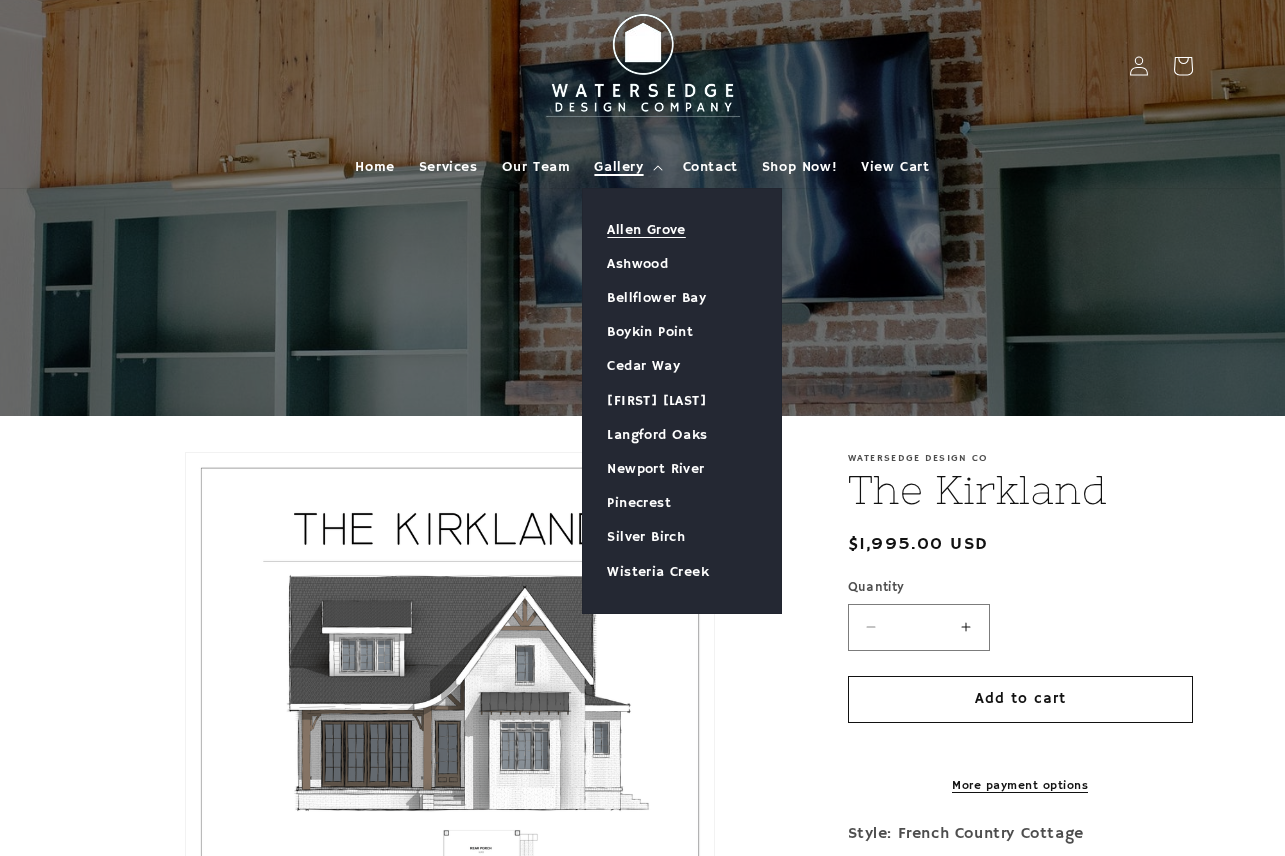 click on "Allen Grove" at bounding box center (682, 230) 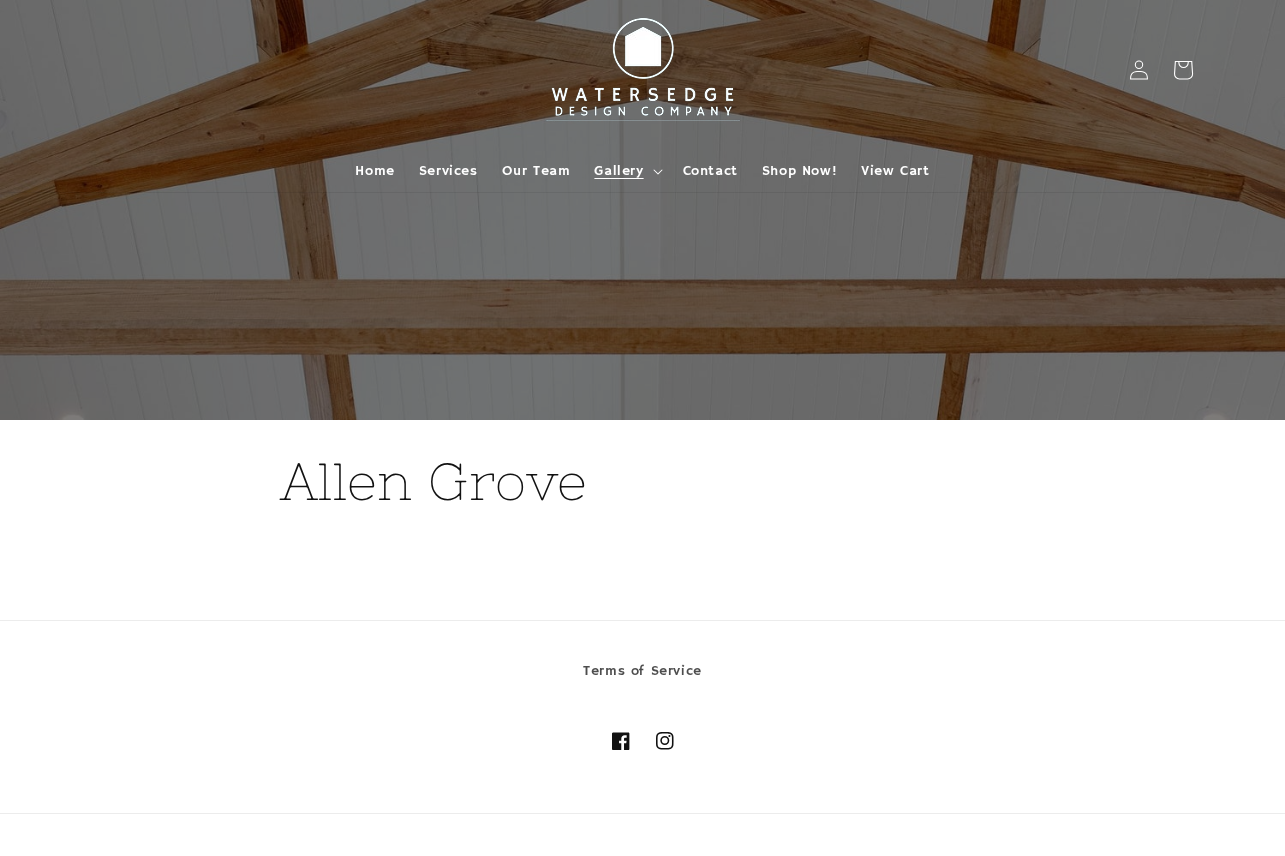 scroll, scrollTop: 59, scrollLeft: 0, axis: vertical 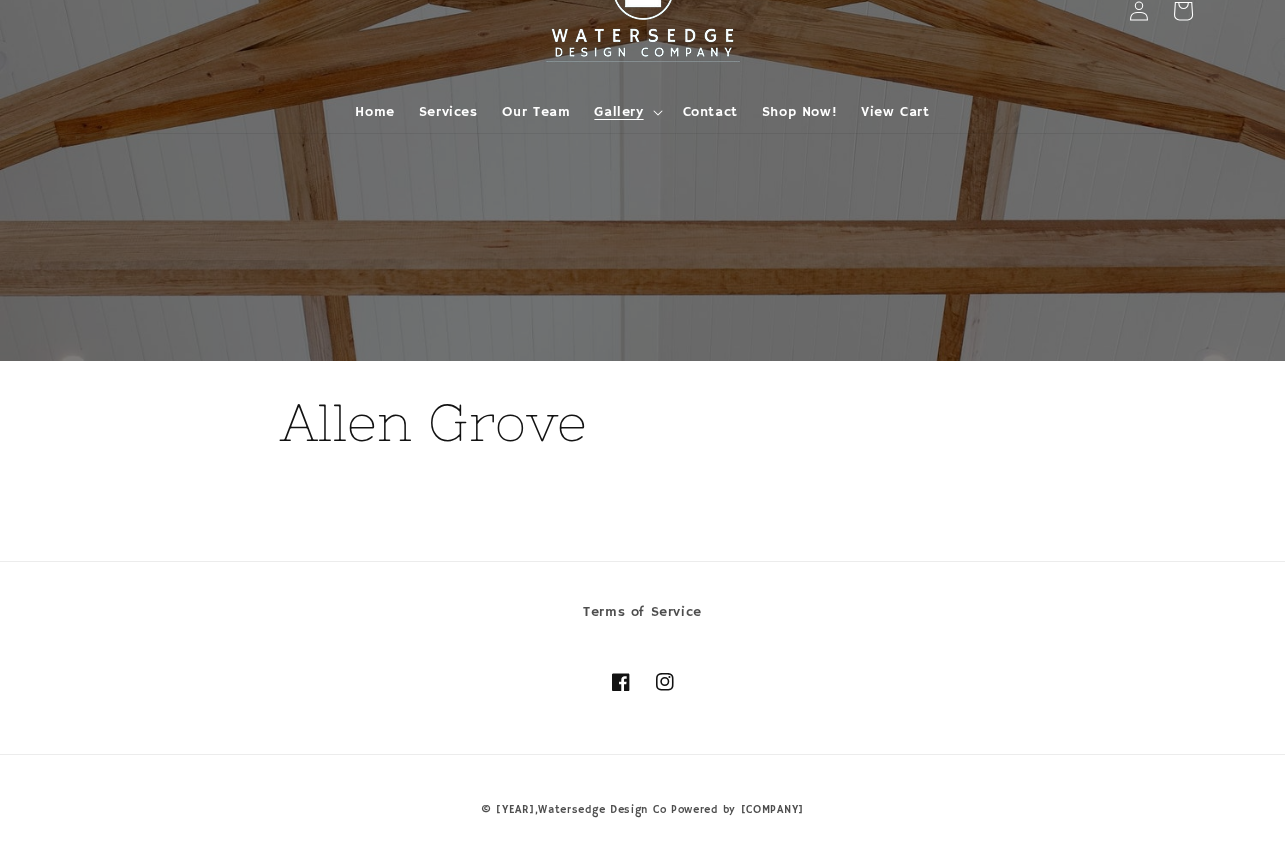 click on "Allen Grove" at bounding box center [643, 423] 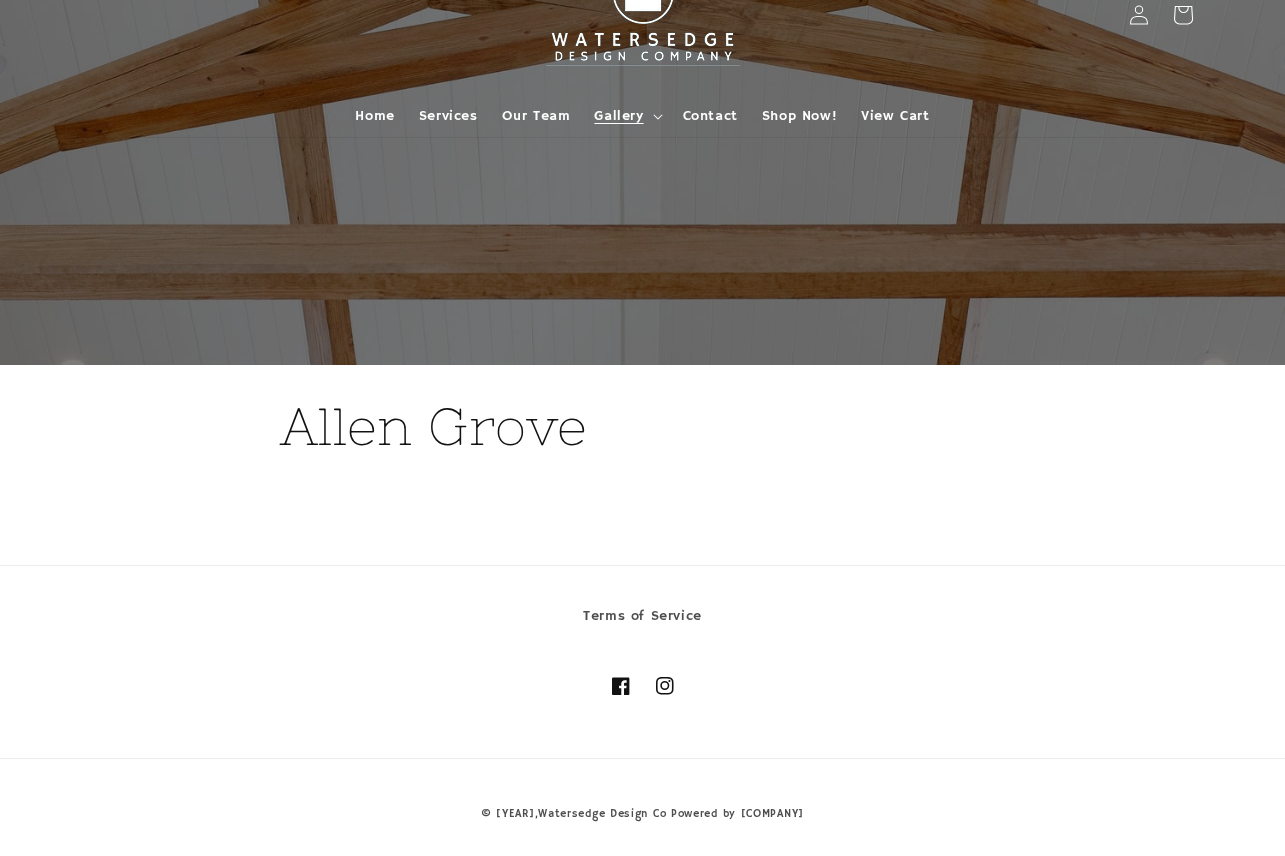 scroll, scrollTop: 50, scrollLeft: 0, axis: vertical 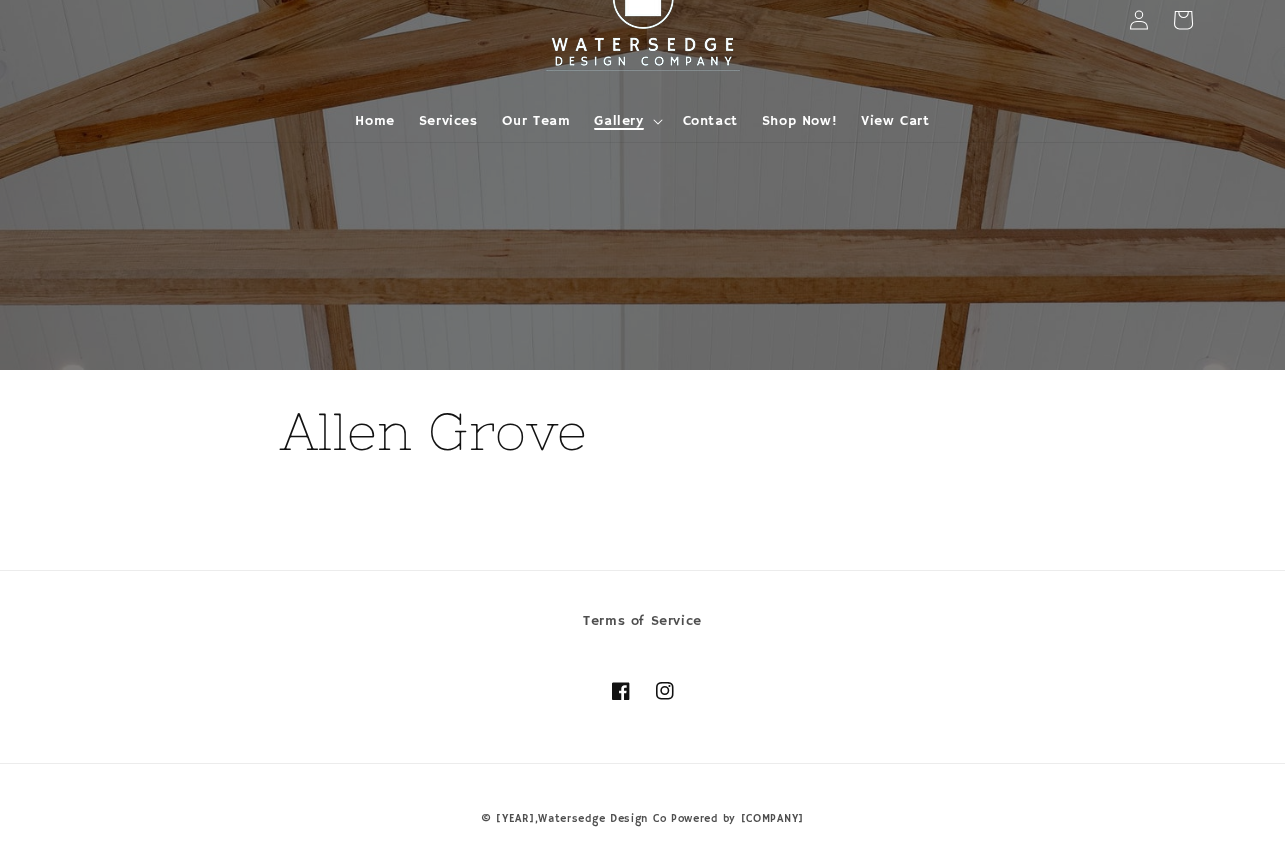 click 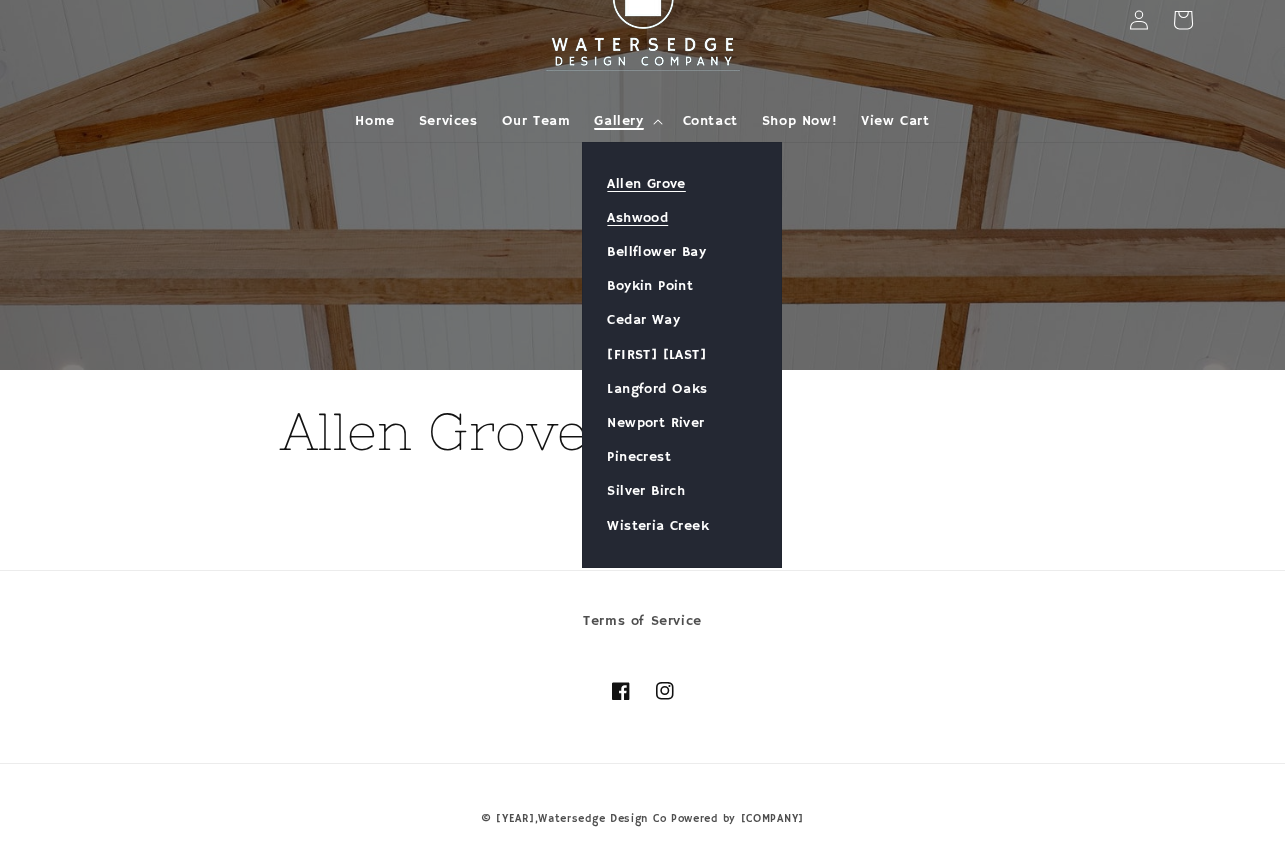 click on "Ashwood" at bounding box center (682, 218) 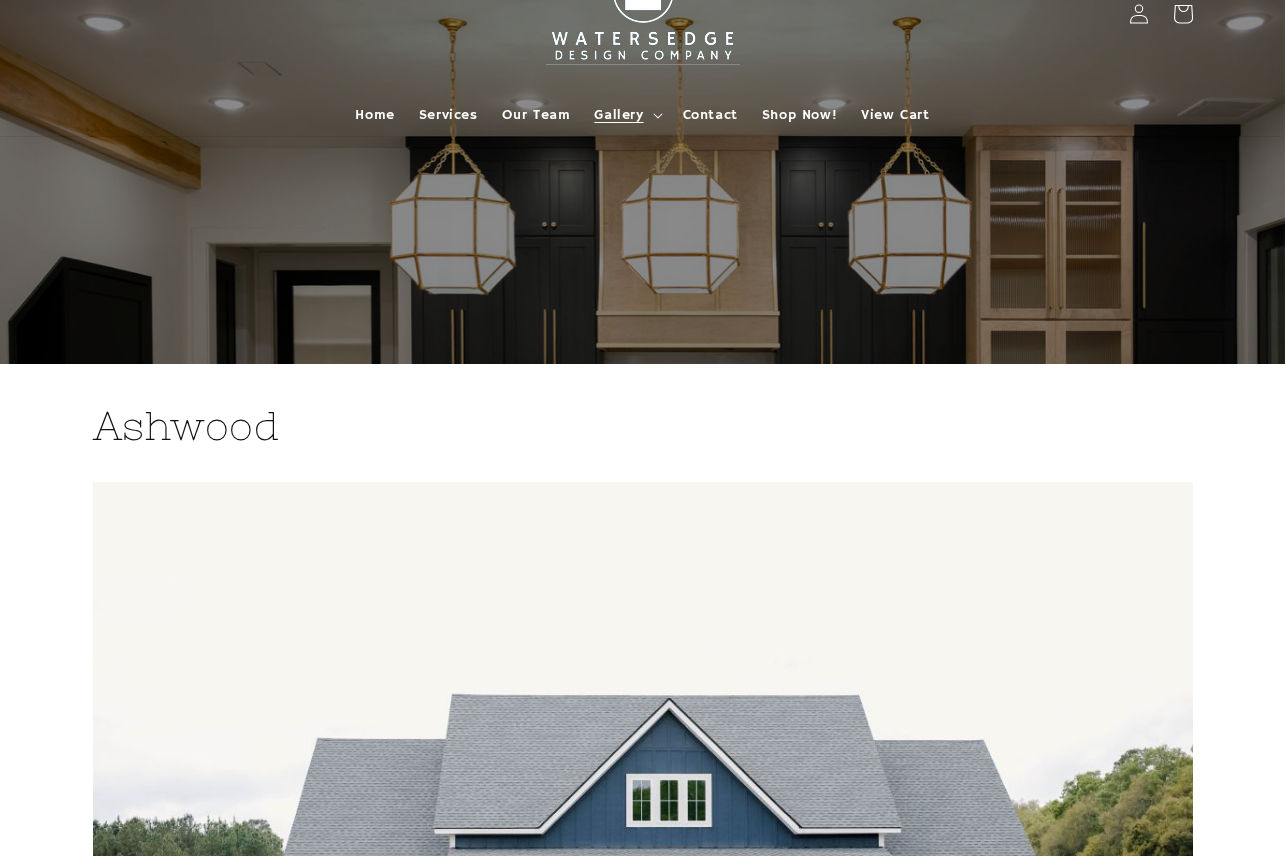 scroll, scrollTop: 0, scrollLeft: 0, axis: both 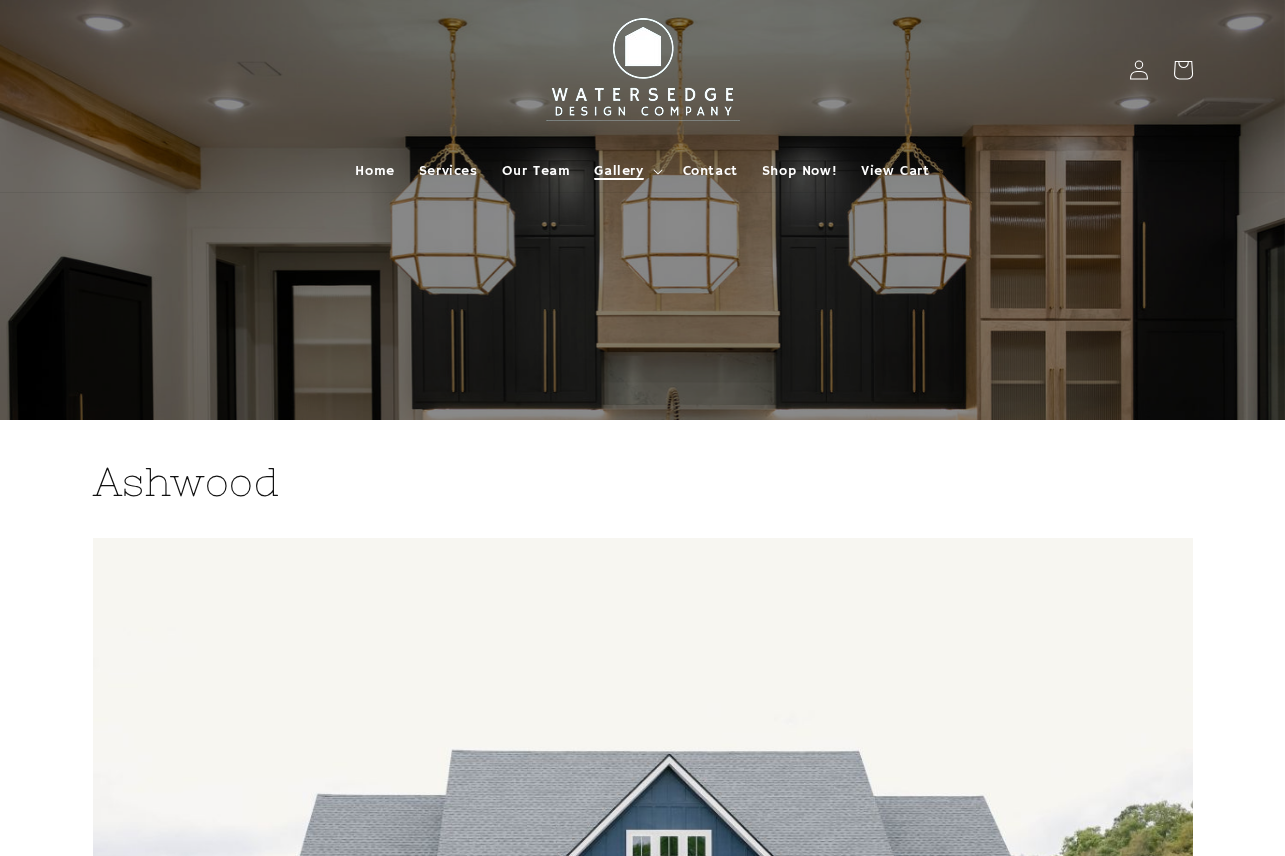 click on "Gallery" at bounding box center (618, 171) 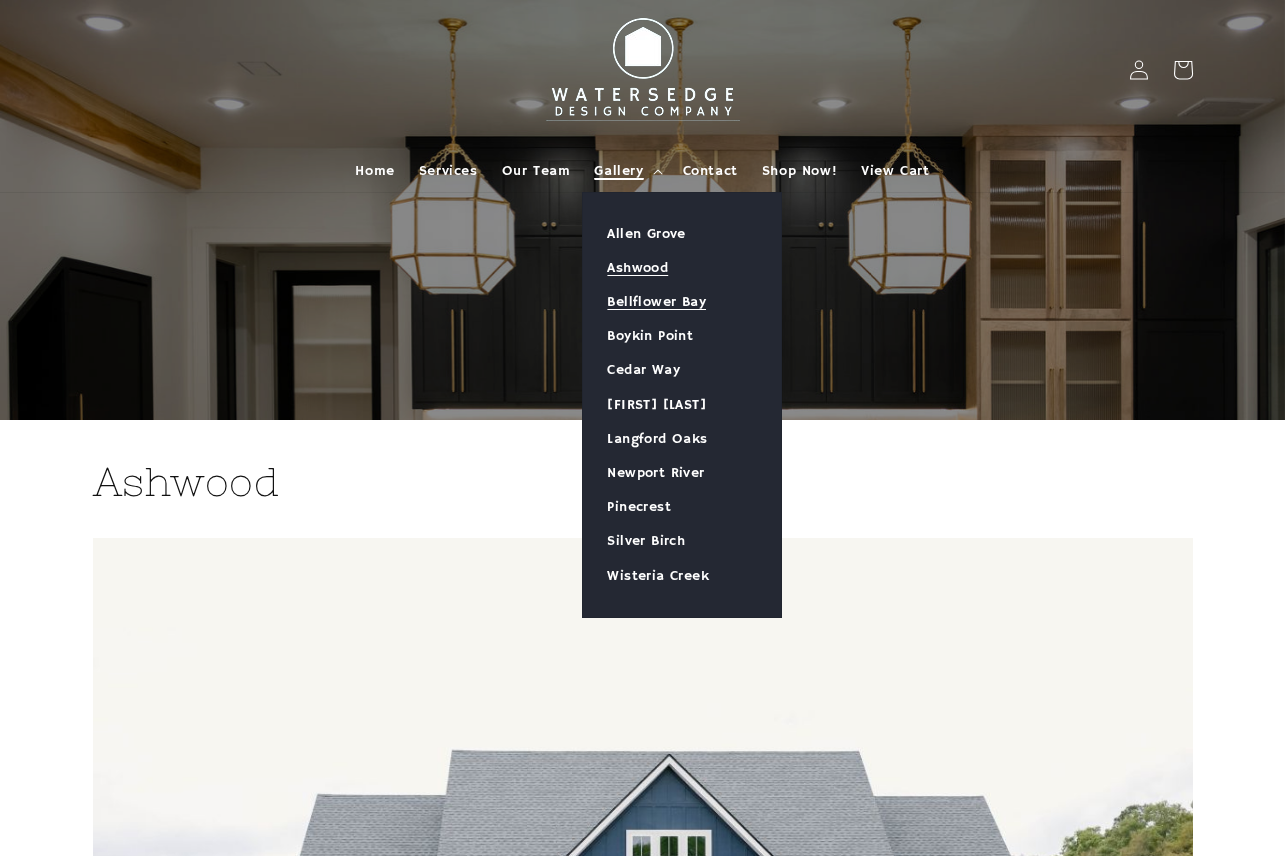 click on "Bellflower Bay" at bounding box center [682, 302] 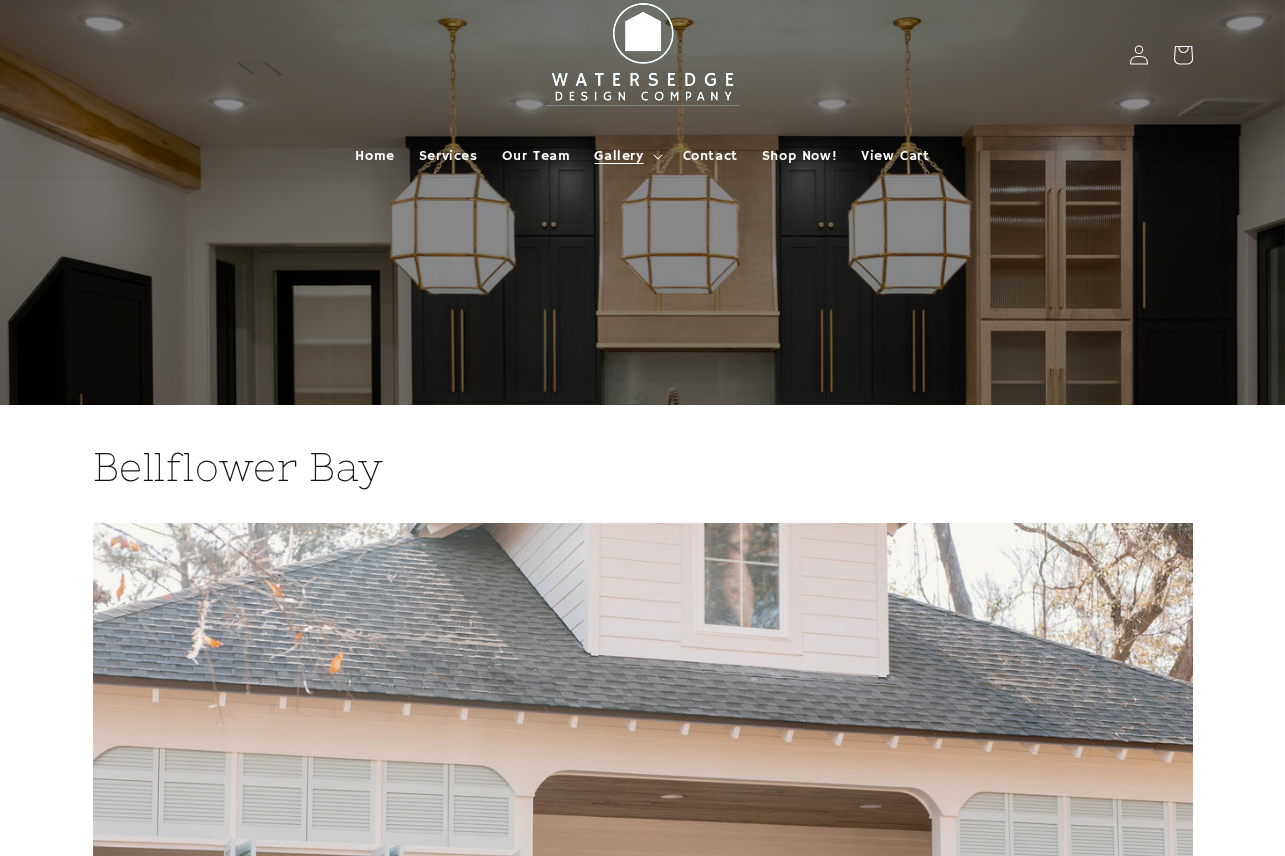 scroll, scrollTop: 0, scrollLeft: 0, axis: both 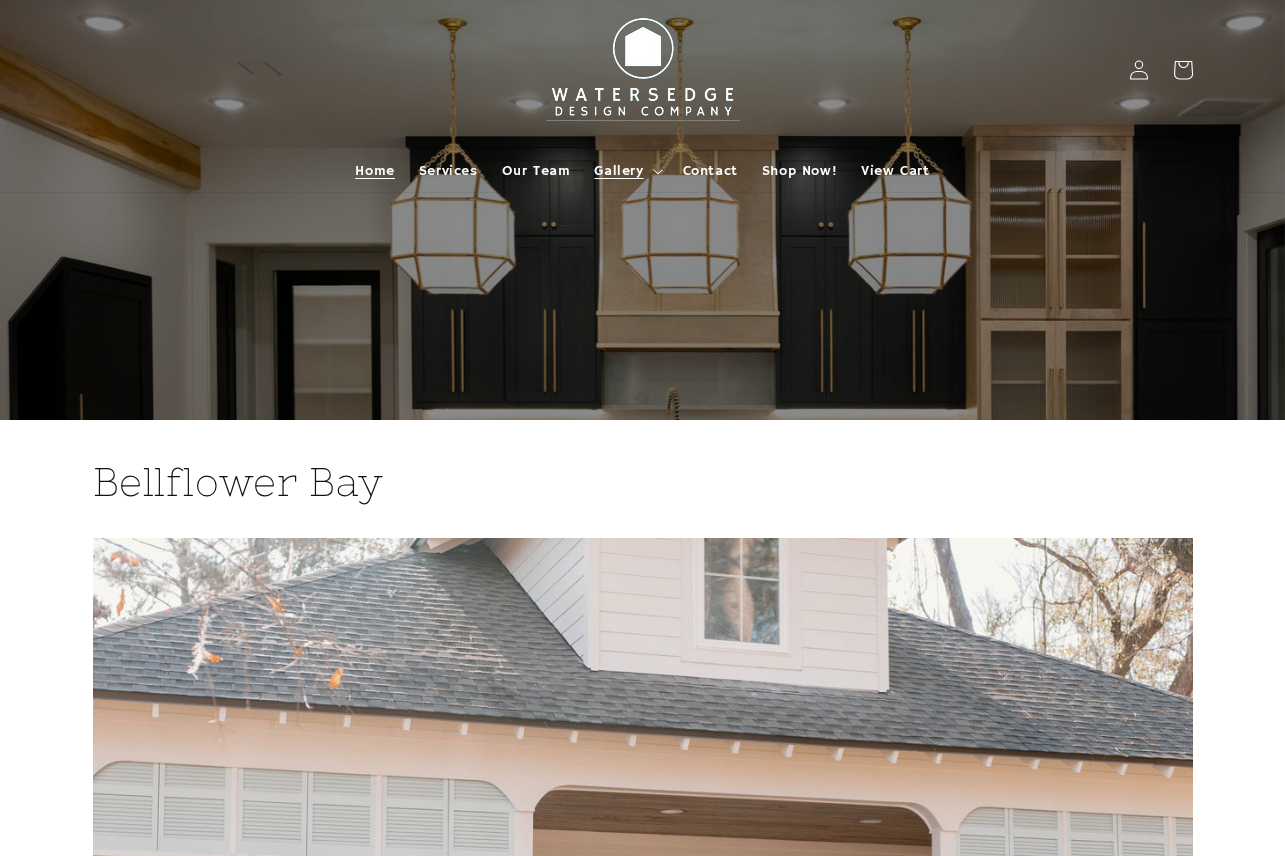 click on "Home" at bounding box center (374, 171) 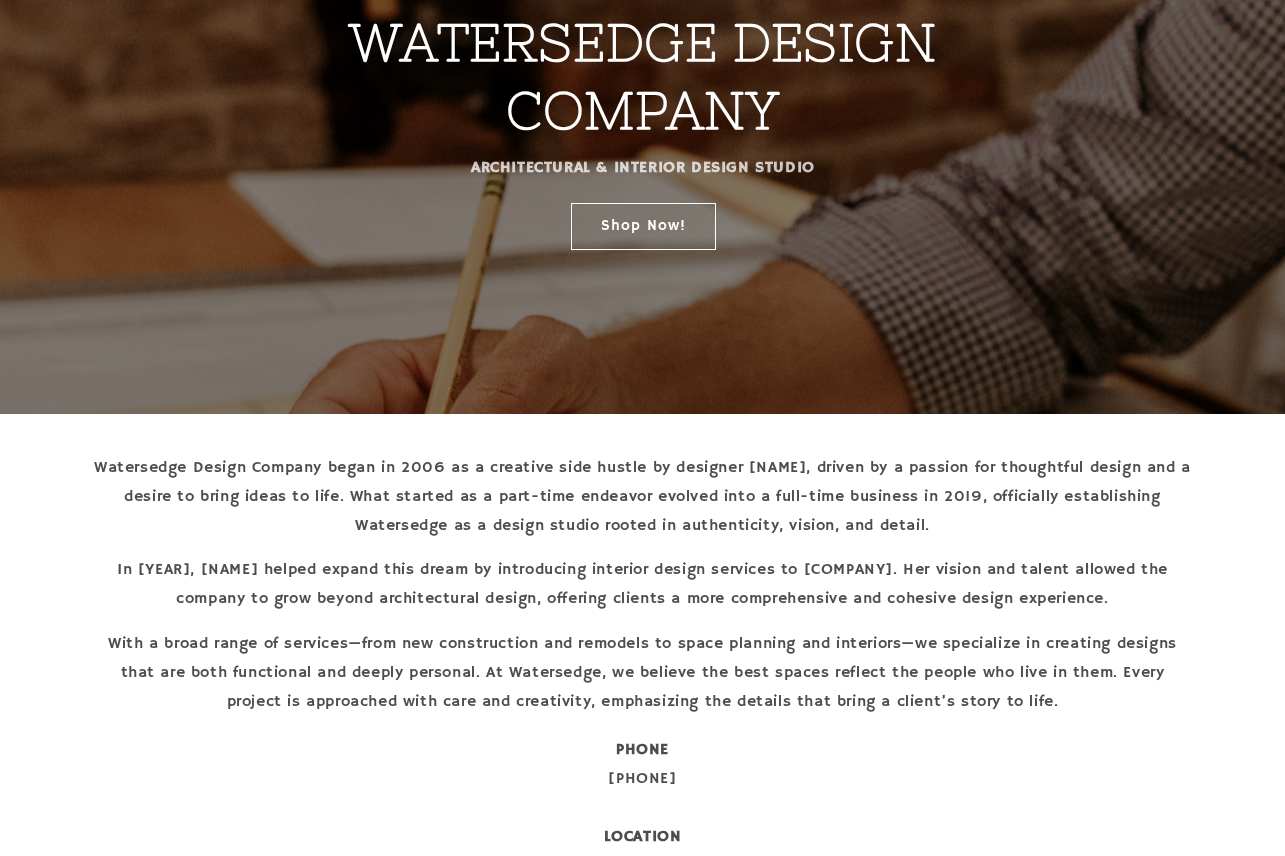 scroll, scrollTop: 297, scrollLeft: 0, axis: vertical 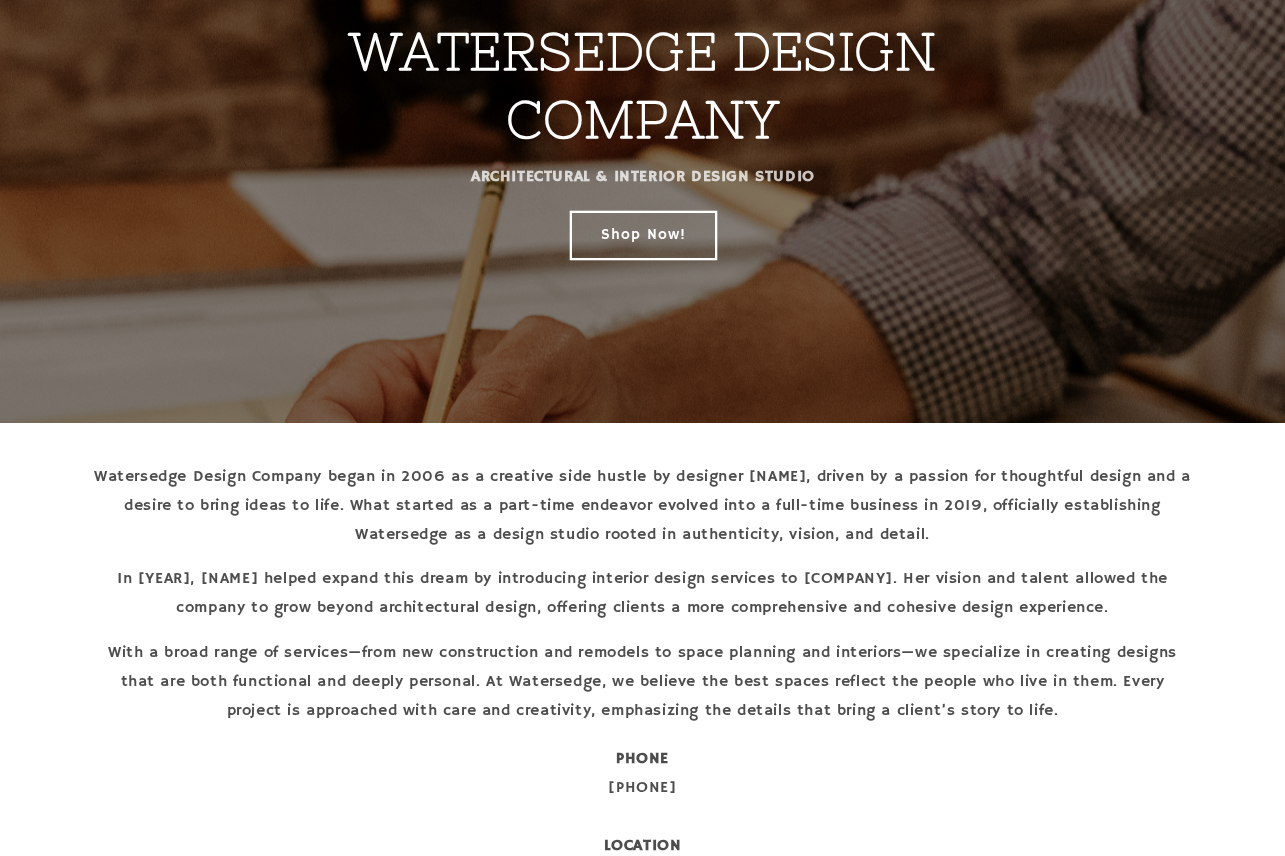 click on "Shop Now!" at bounding box center (642, 234) 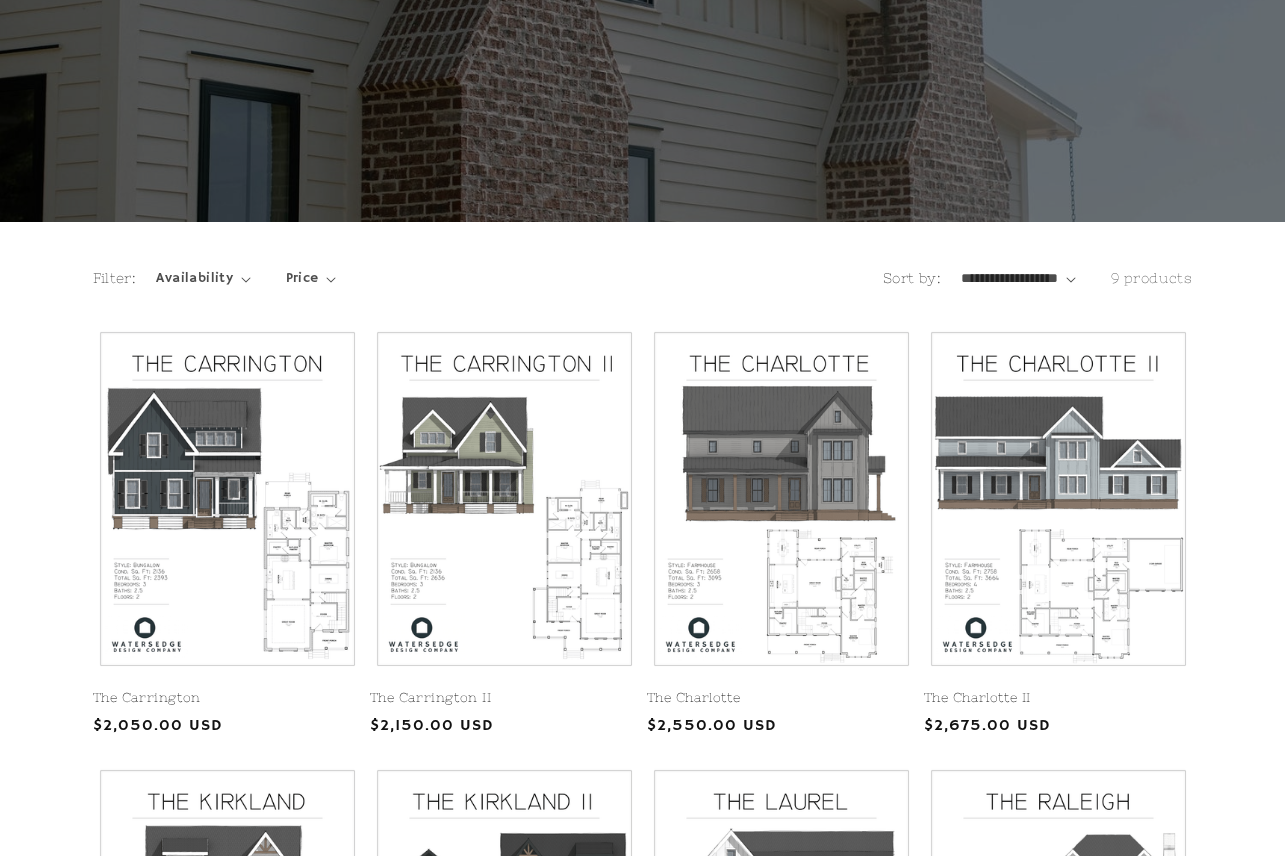 scroll, scrollTop: 195, scrollLeft: 0, axis: vertical 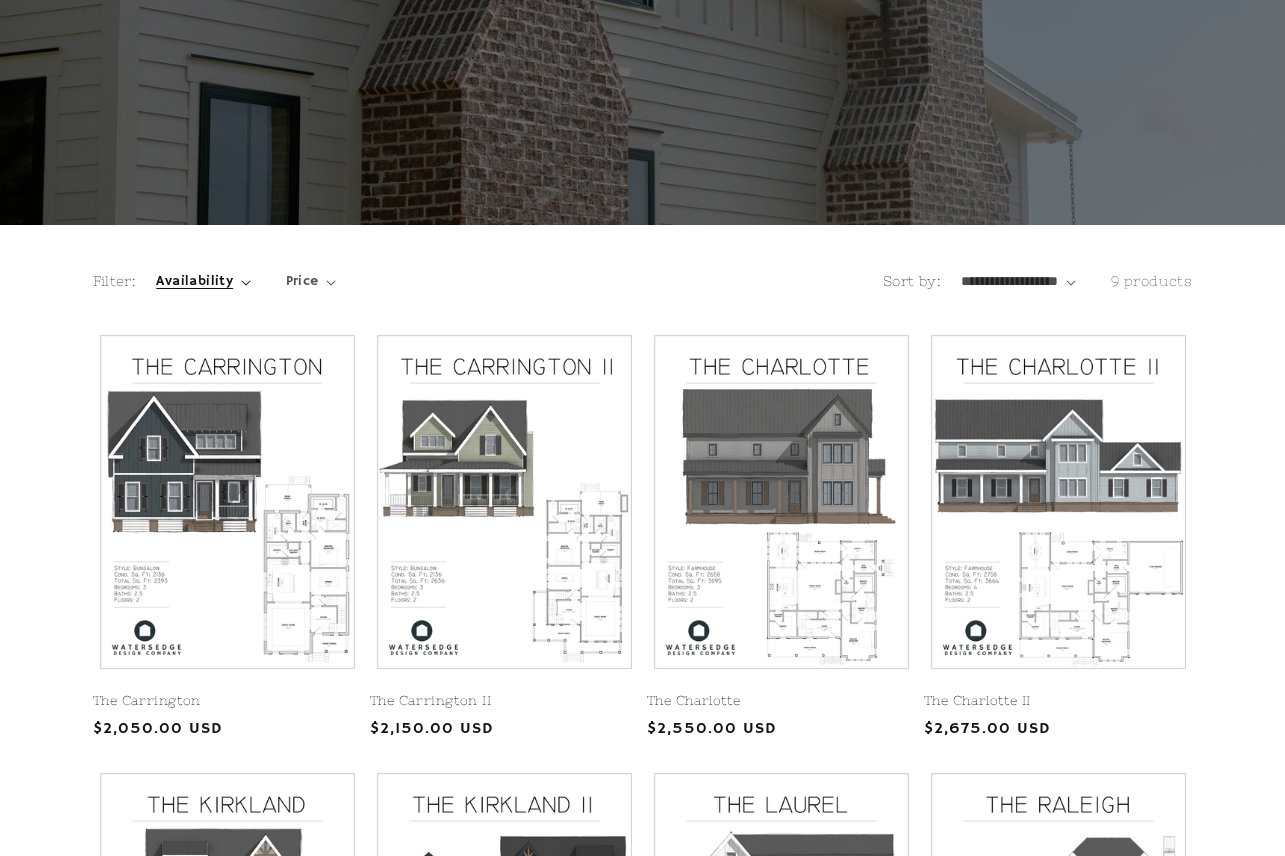 click 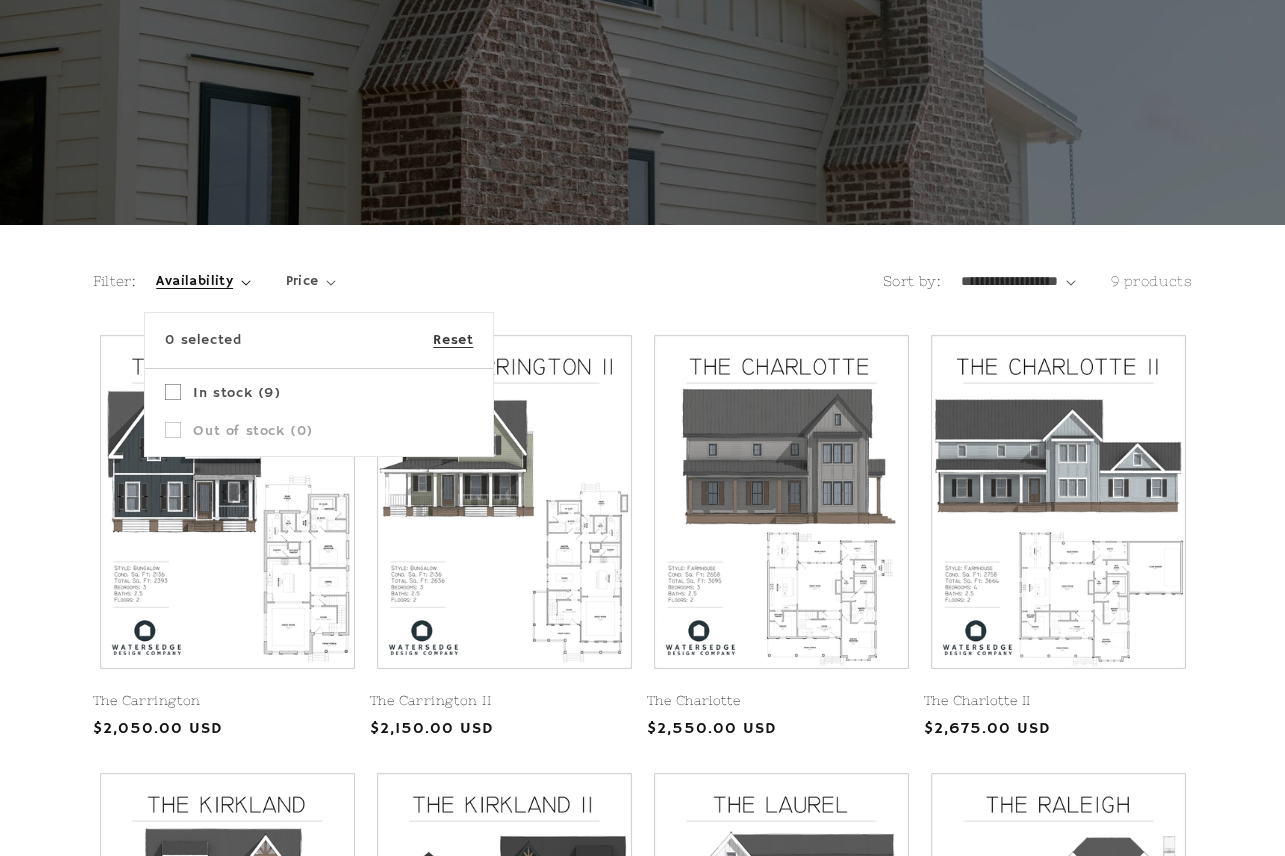 click on "Availability" at bounding box center (203, 281) 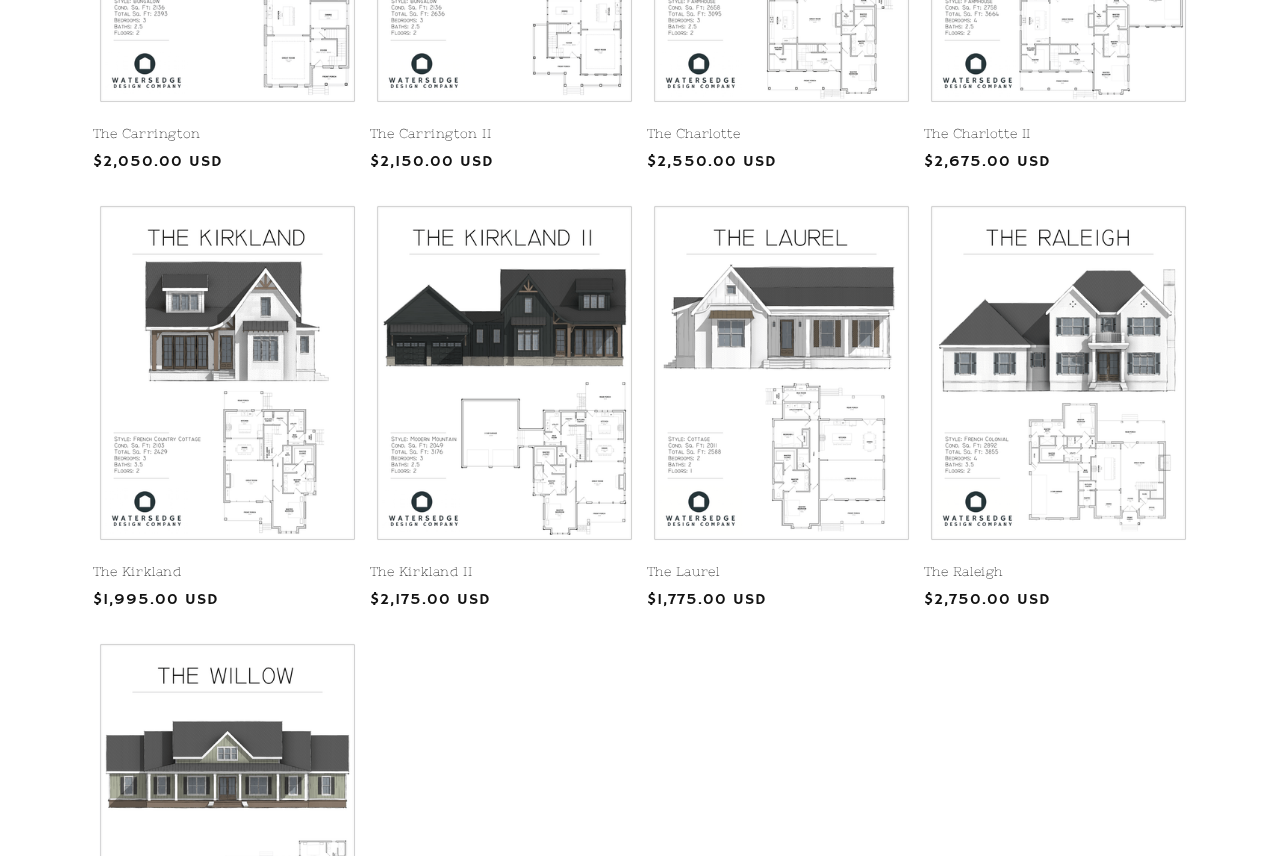 scroll, scrollTop: 763, scrollLeft: 0, axis: vertical 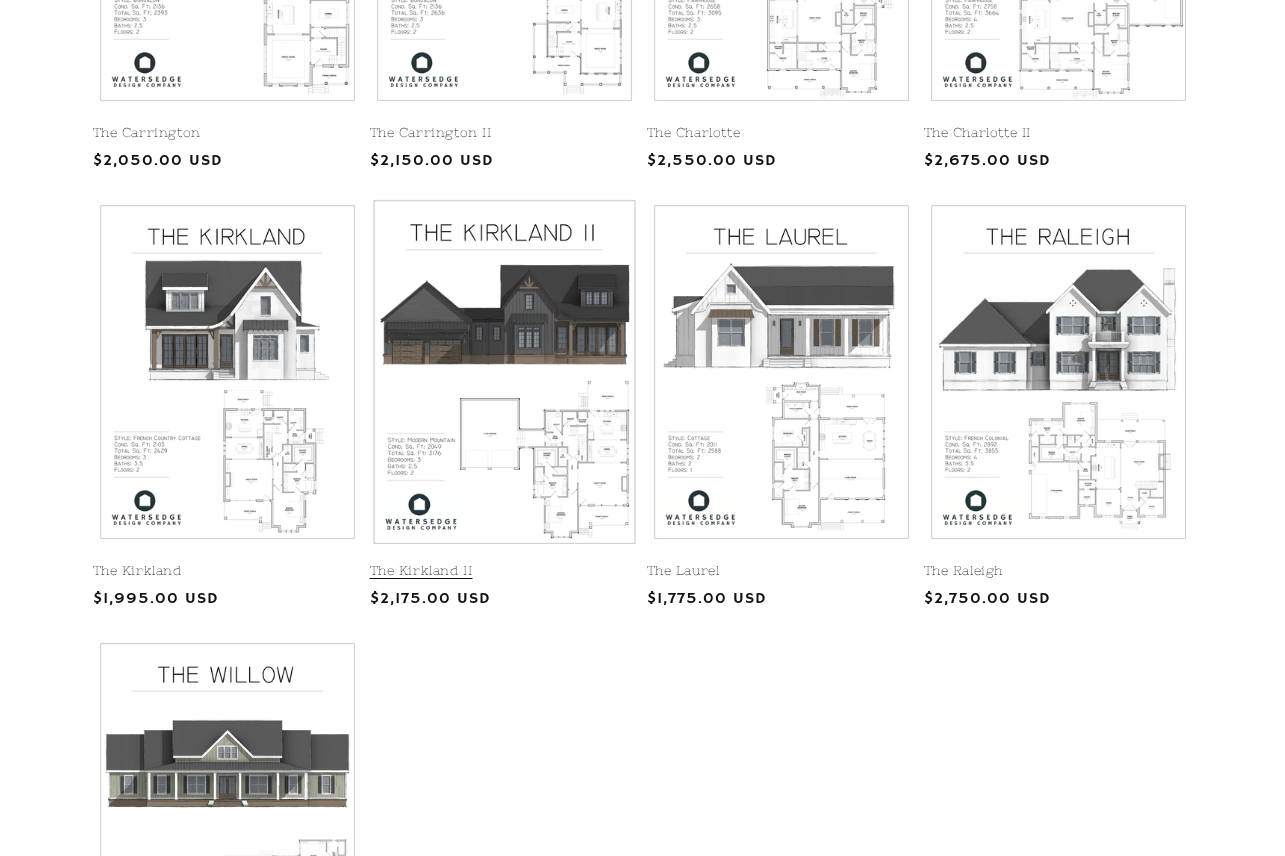 click on "The Kirkland II" at bounding box center (504, 571) 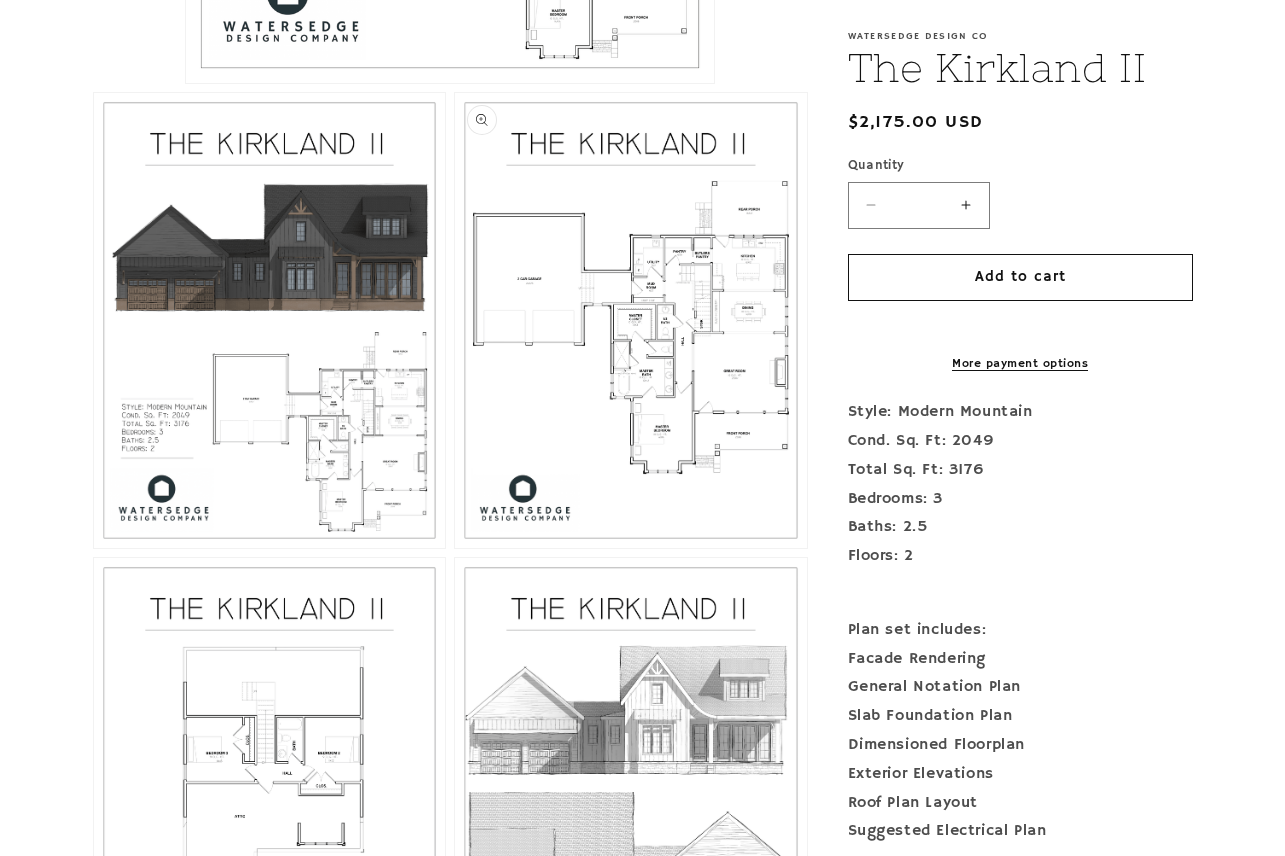 scroll, scrollTop: 1075, scrollLeft: 0, axis: vertical 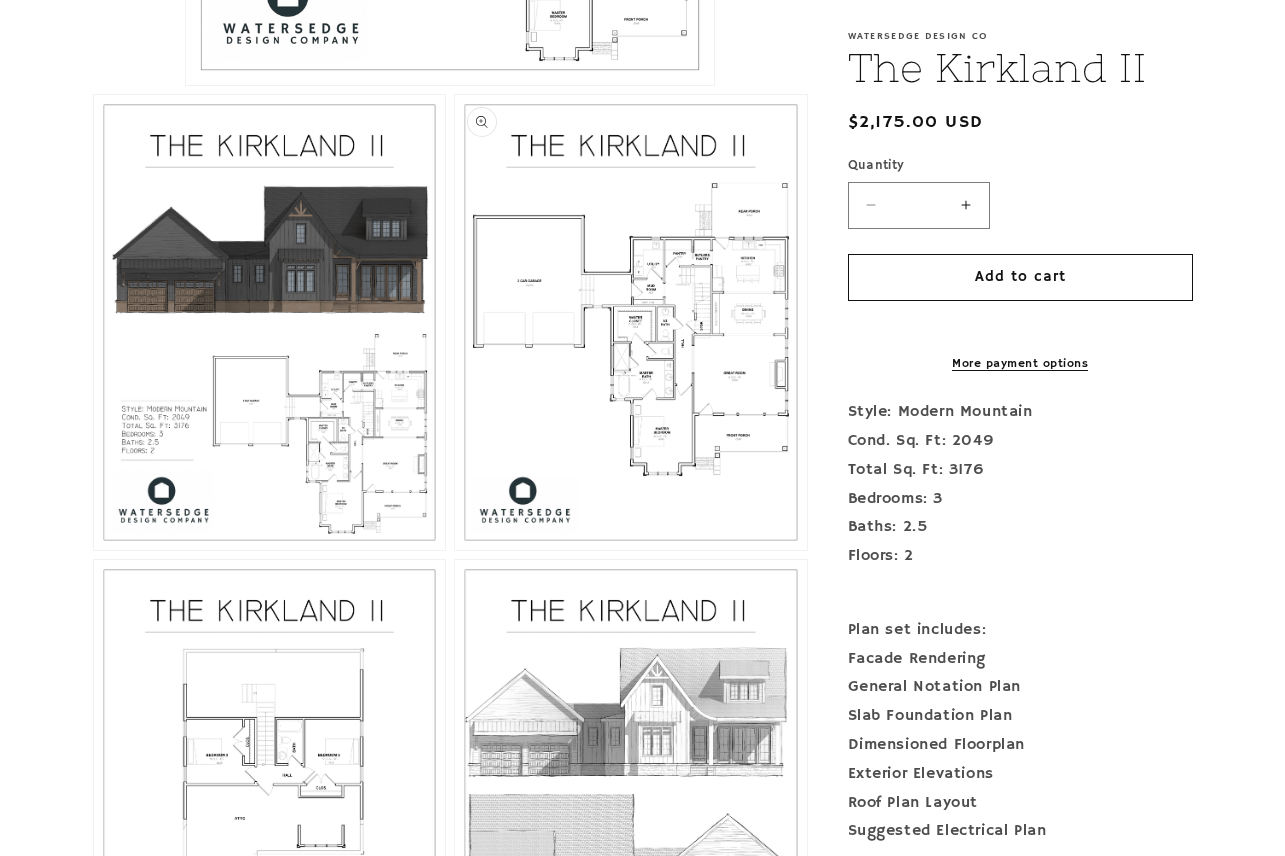 click on "Open media 3 in modal" at bounding box center (455, 550) 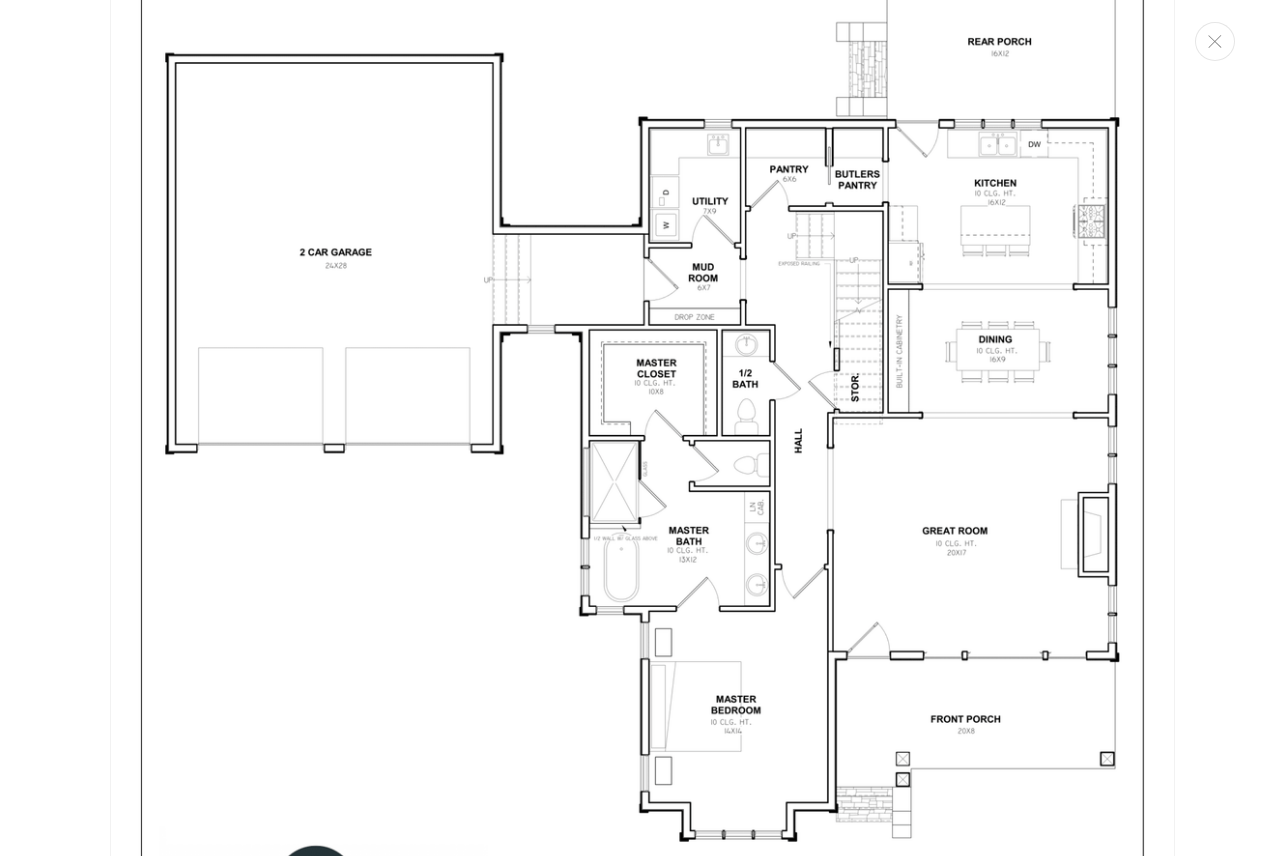 scroll, scrollTop: 3120, scrollLeft: 0, axis: vertical 